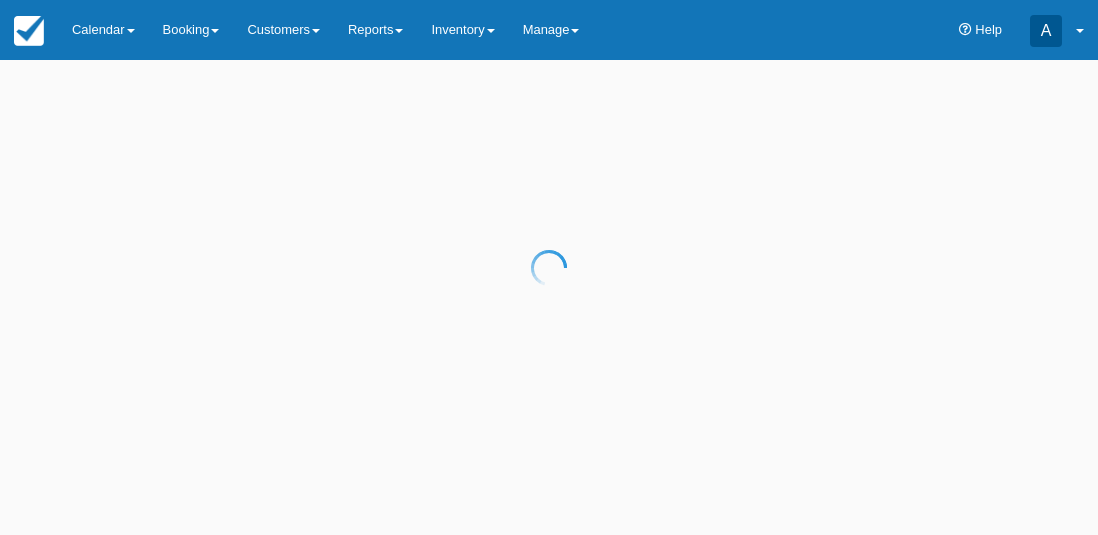 scroll, scrollTop: 0, scrollLeft: 0, axis: both 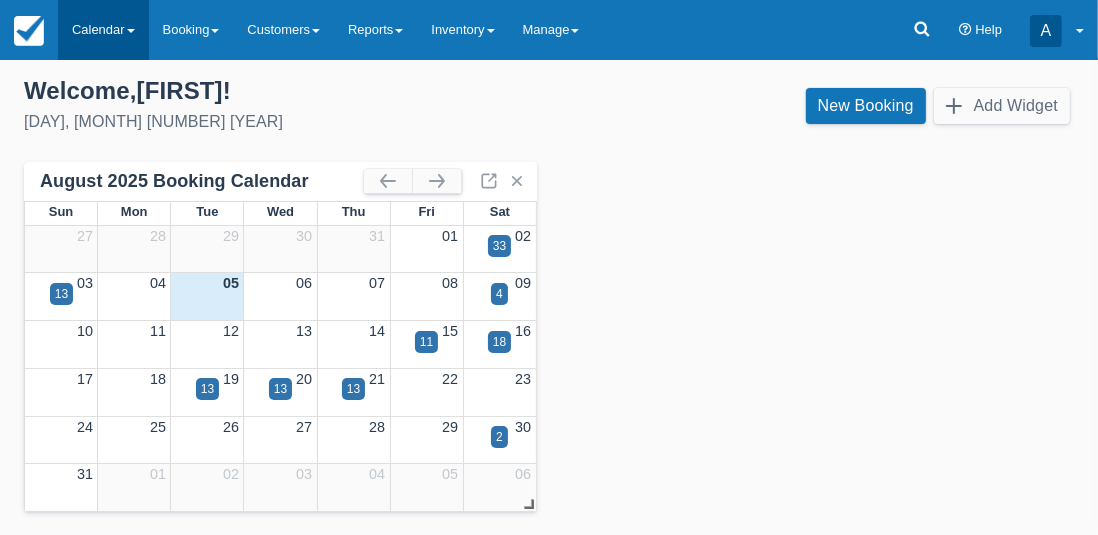 click on "Calendar" at bounding box center [103, 30] 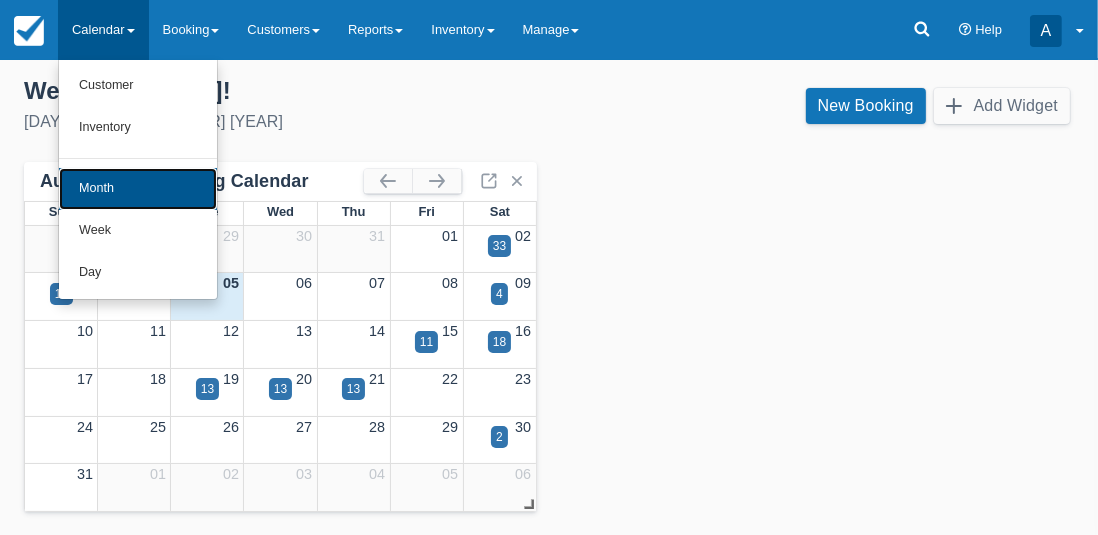 click on "Month" at bounding box center [138, 189] 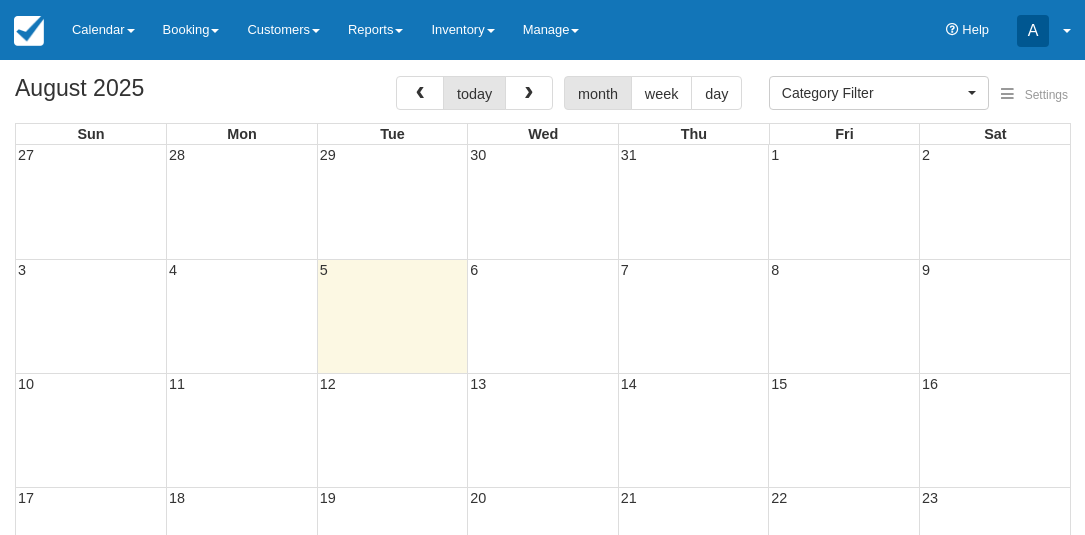 select 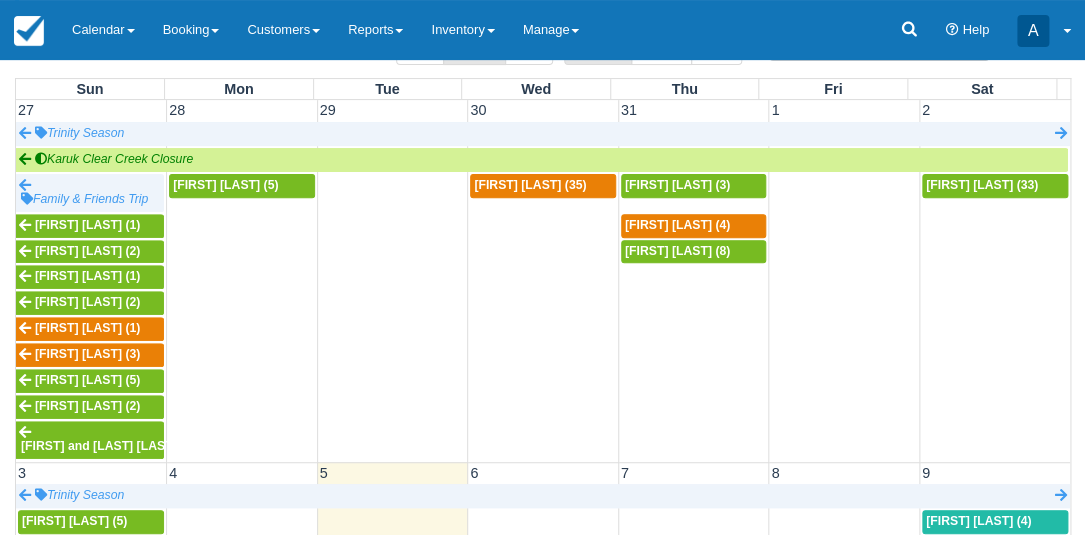 scroll, scrollTop: 145, scrollLeft: 0, axis: vertical 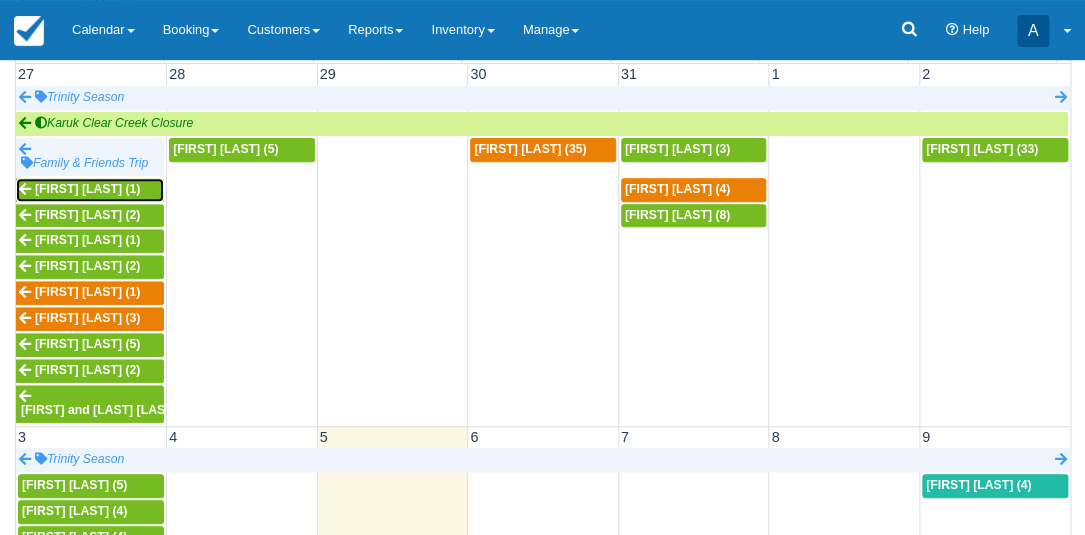 click on "[FIRST] [LAST] (1)" at bounding box center (87, 189) 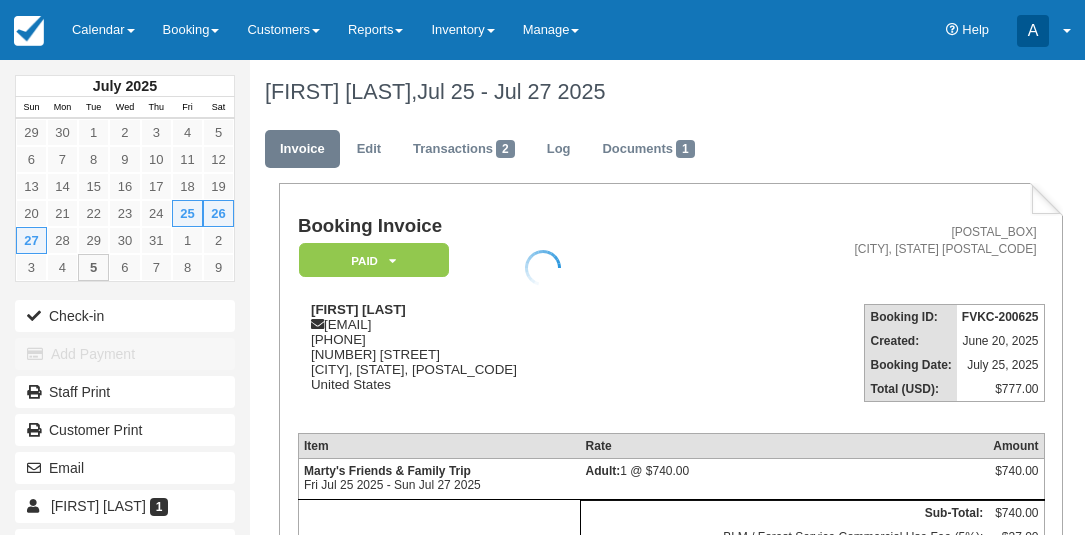 scroll, scrollTop: 0, scrollLeft: 0, axis: both 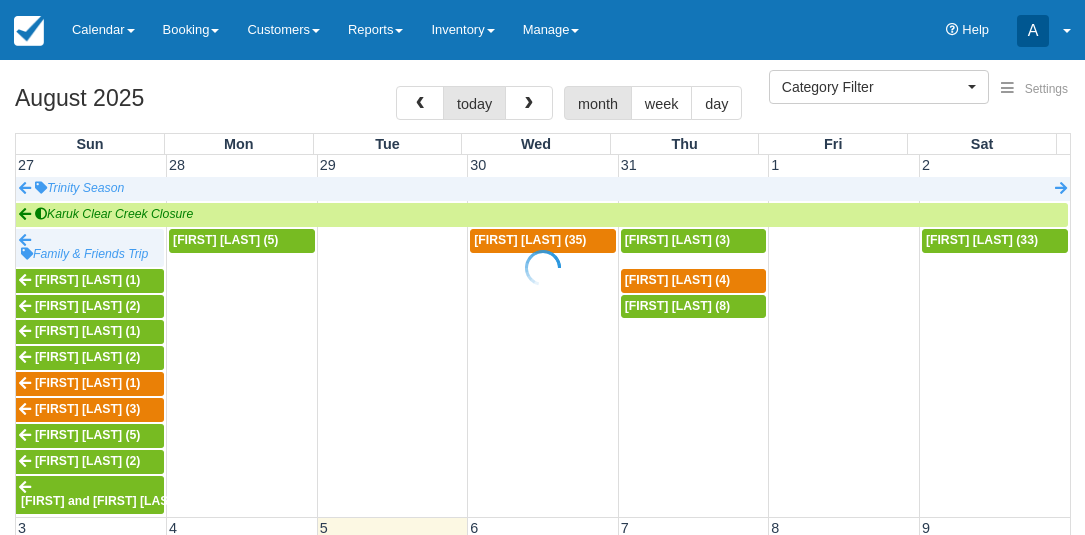 select 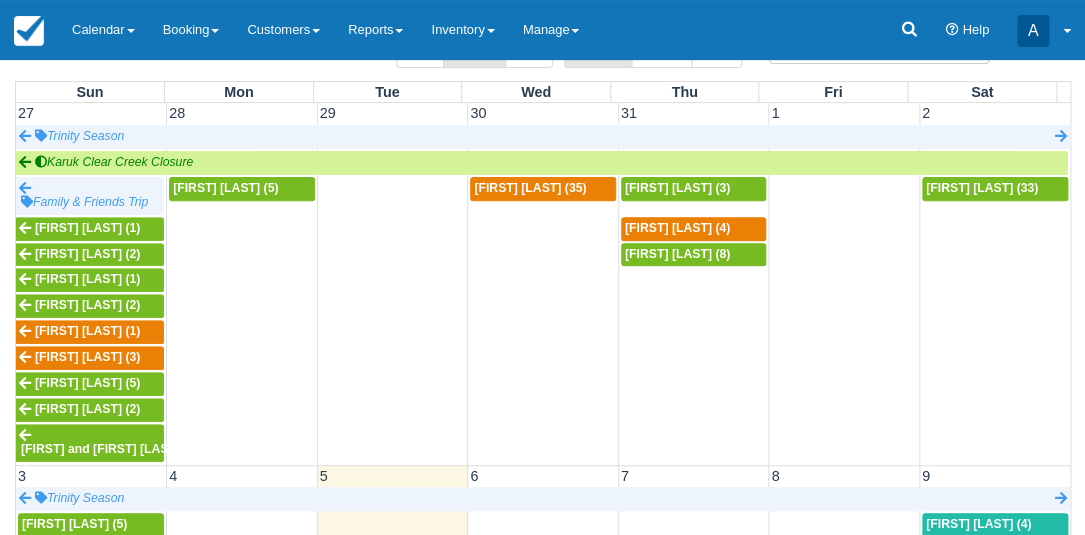 scroll, scrollTop: 109, scrollLeft: 0, axis: vertical 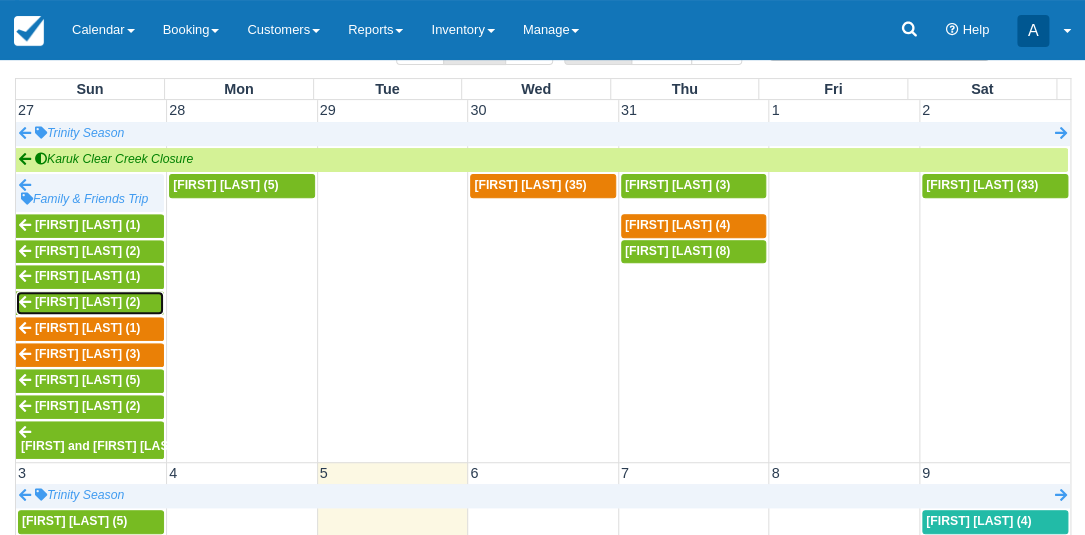 click on "[FIRST] [LAST] (2)" at bounding box center (87, 302) 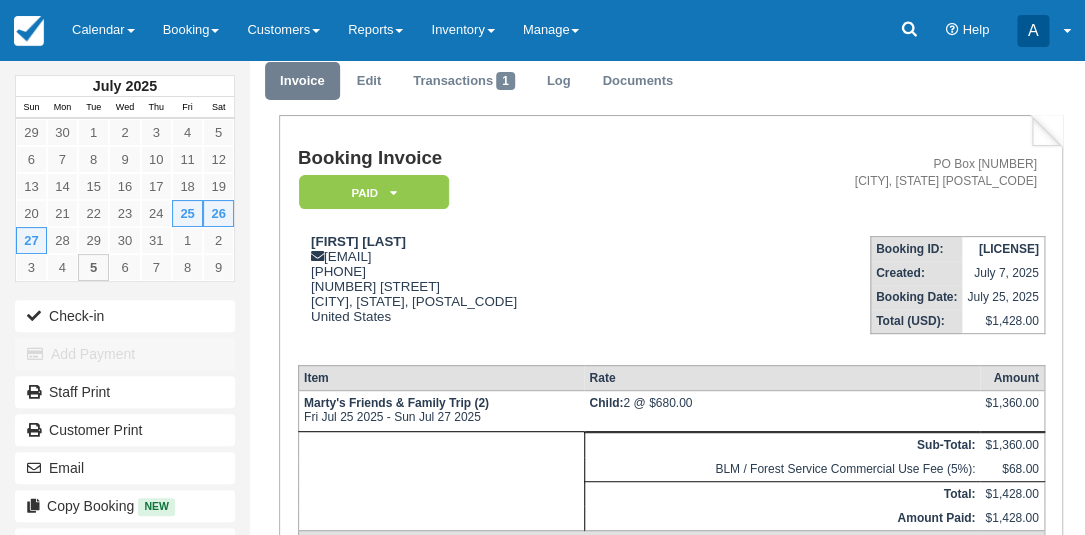 scroll, scrollTop: 72, scrollLeft: 0, axis: vertical 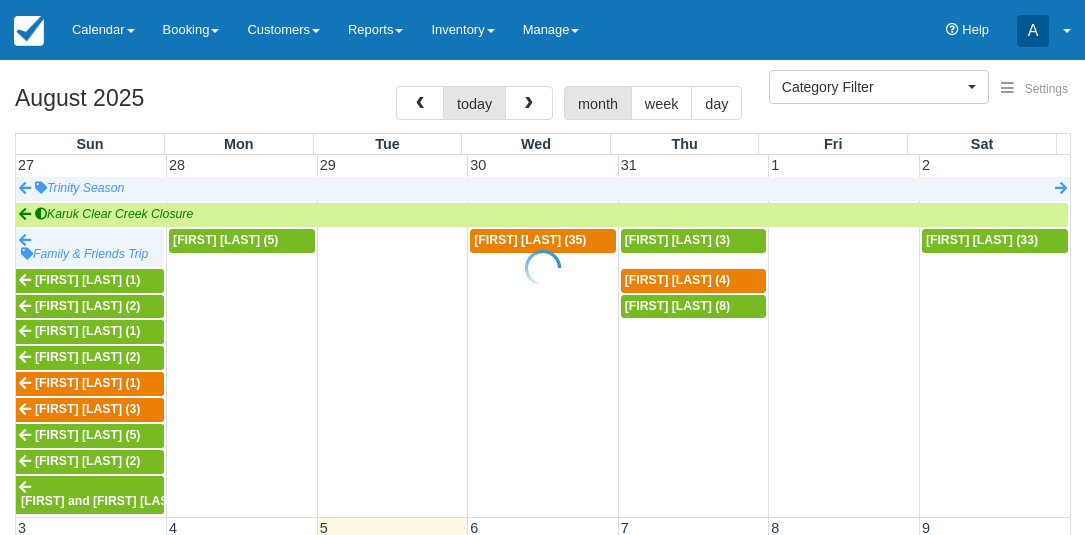 select 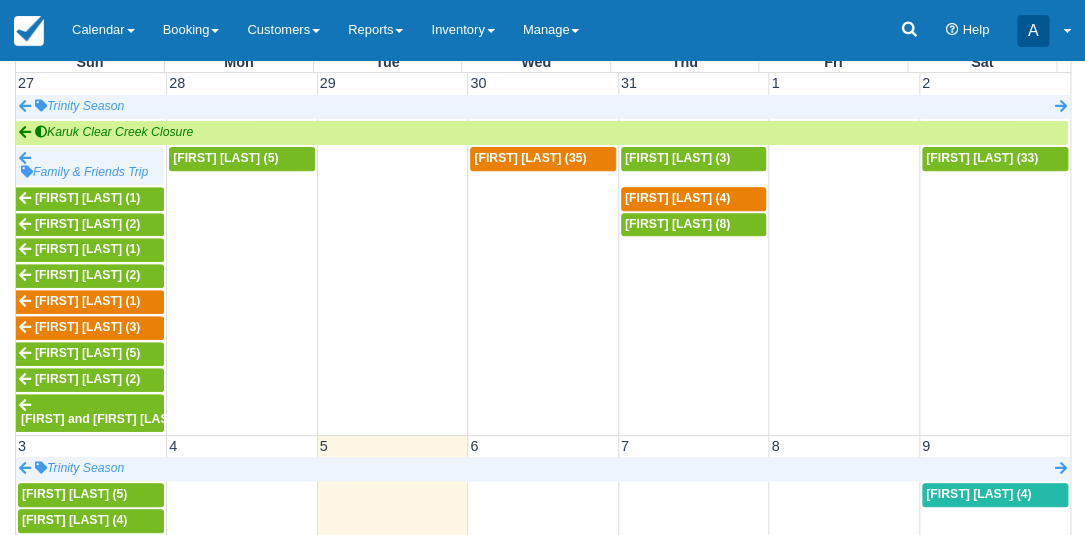scroll, scrollTop: 139, scrollLeft: 0, axis: vertical 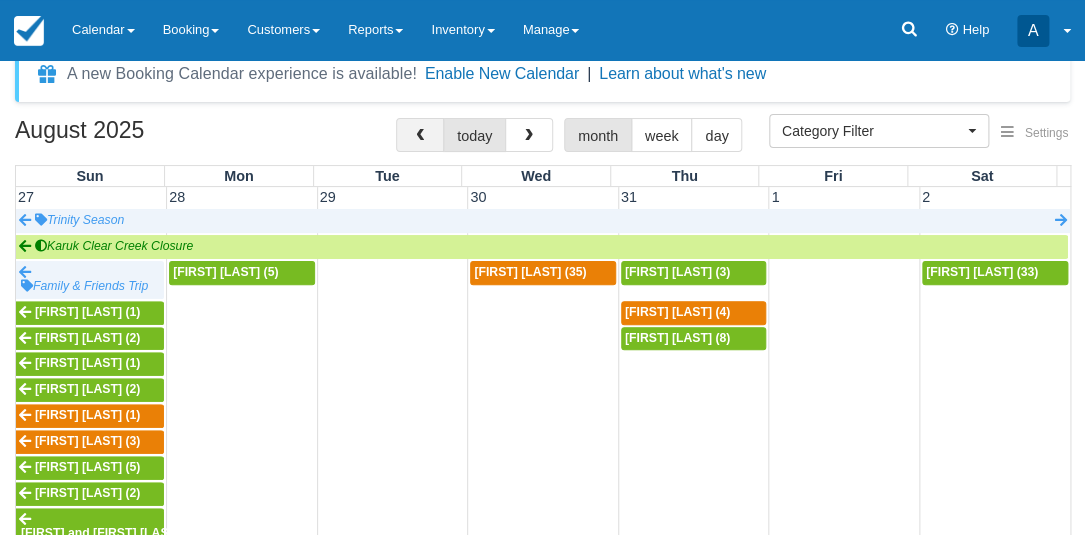 click at bounding box center (420, 136) 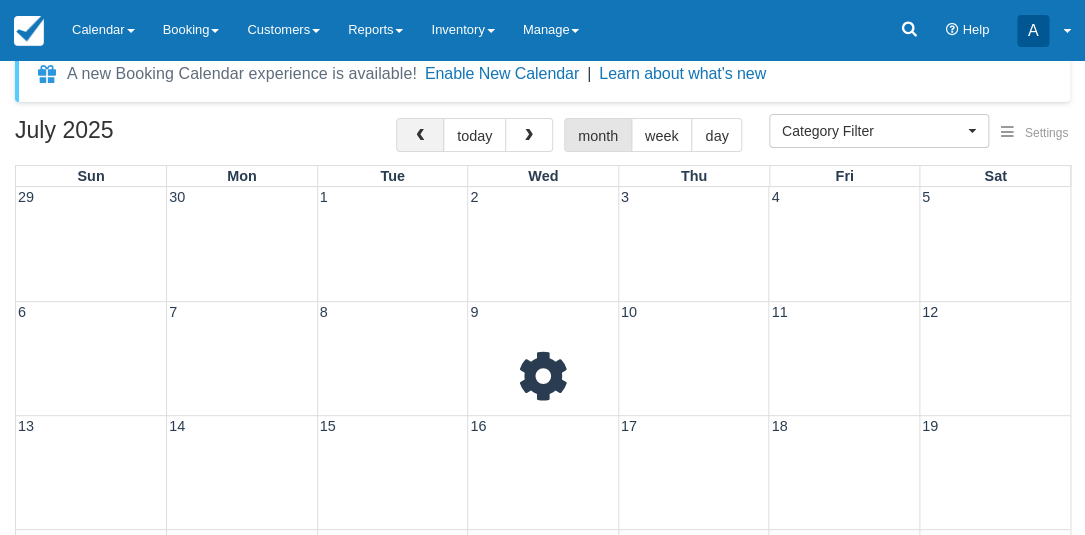 scroll, scrollTop: 0, scrollLeft: 0, axis: both 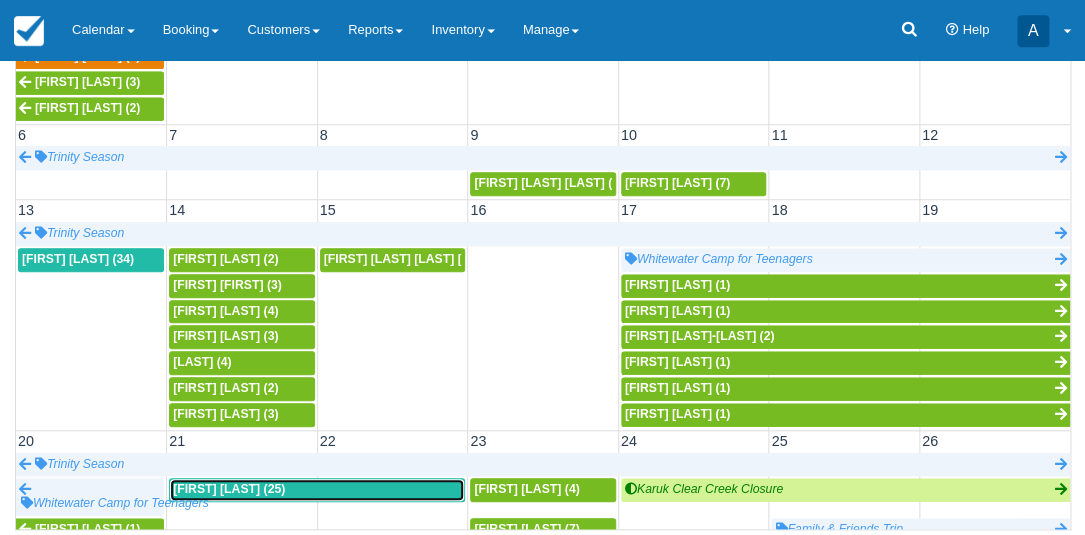 click on "Sarah Springfield (25)" at bounding box center [317, 490] 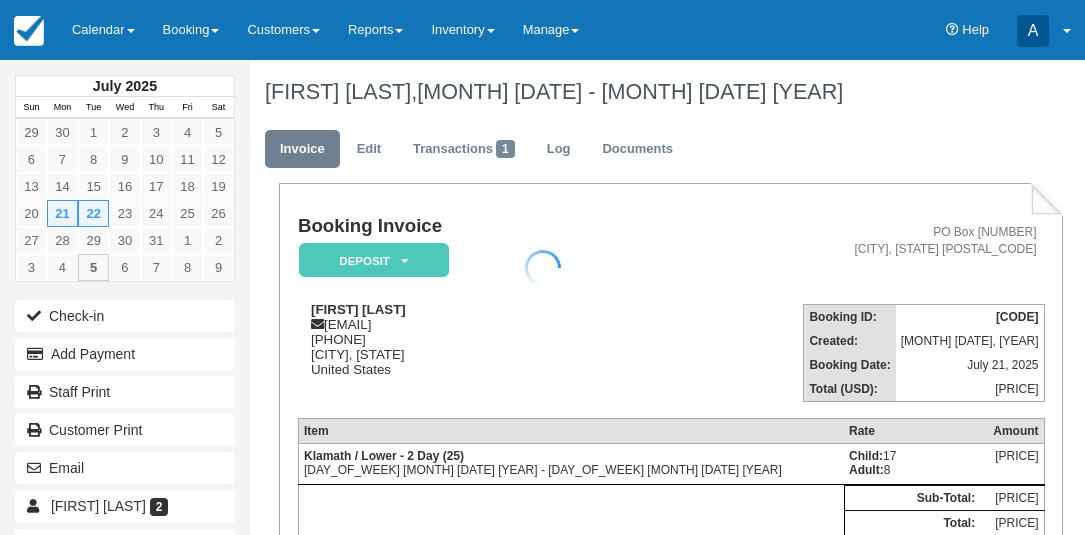 scroll, scrollTop: 0, scrollLeft: 0, axis: both 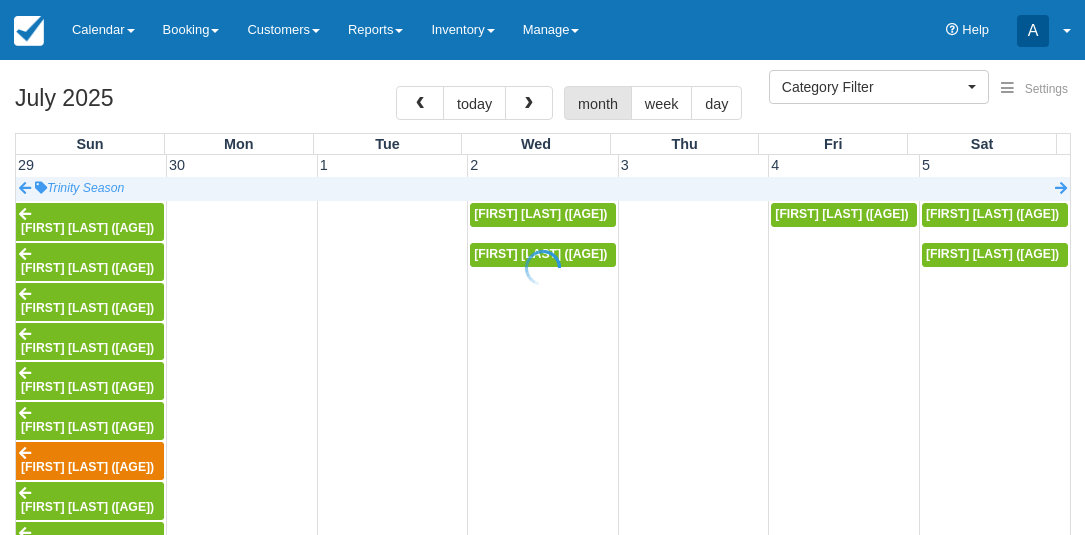 select 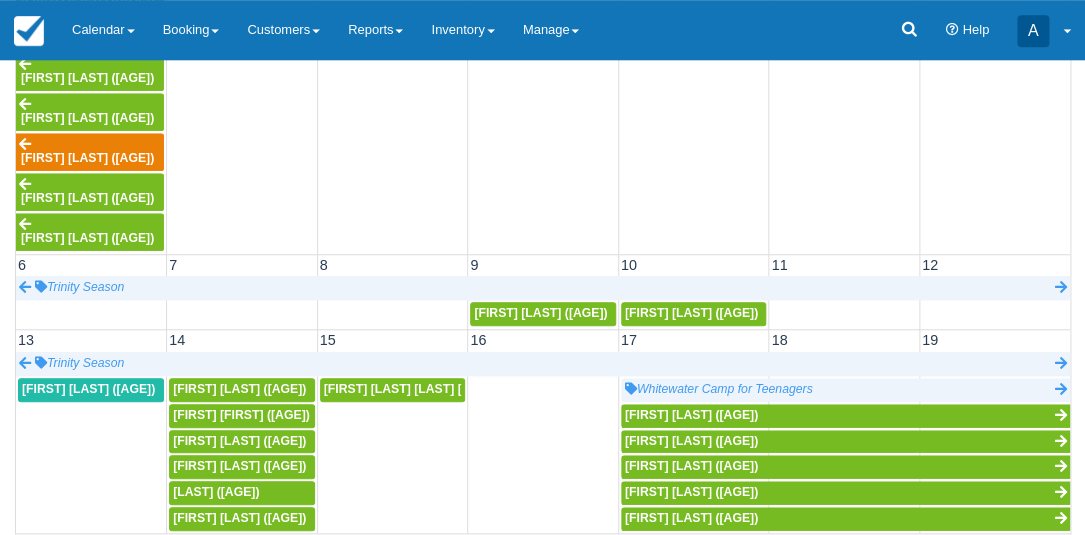 scroll, scrollTop: 367, scrollLeft: 0, axis: vertical 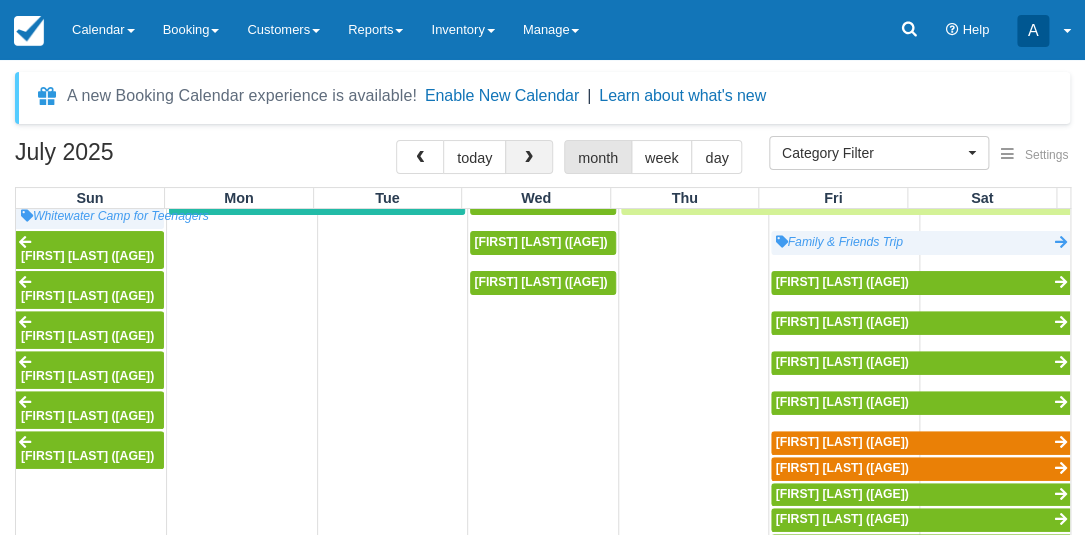 click at bounding box center (529, 158) 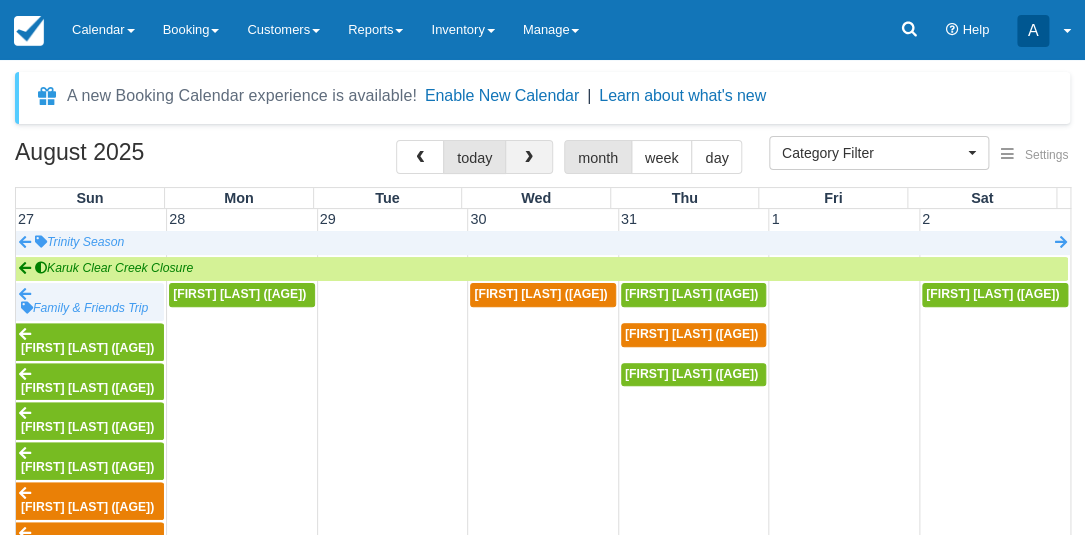 type 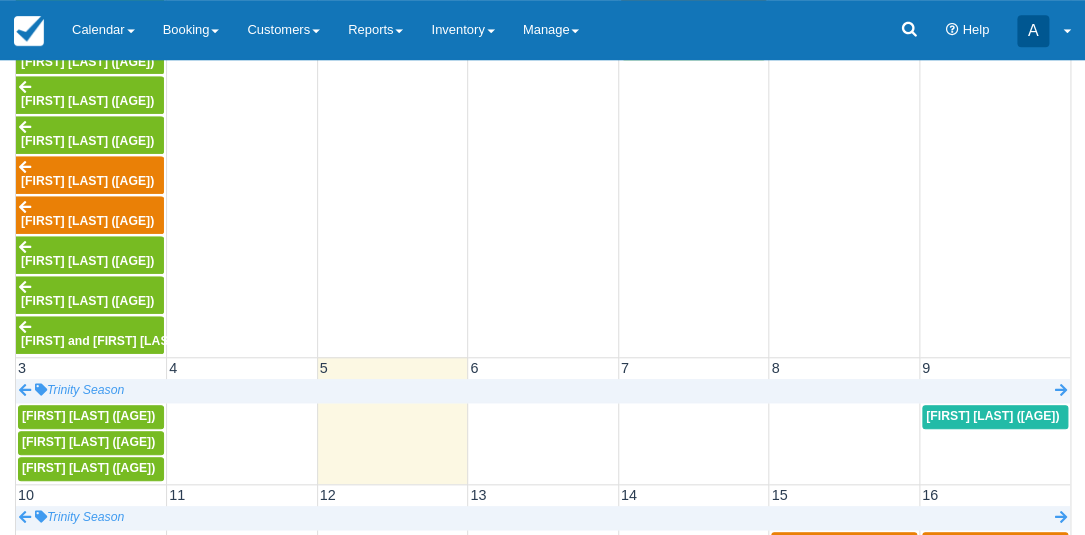 scroll, scrollTop: 367, scrollLeft: 0, axis: vertical 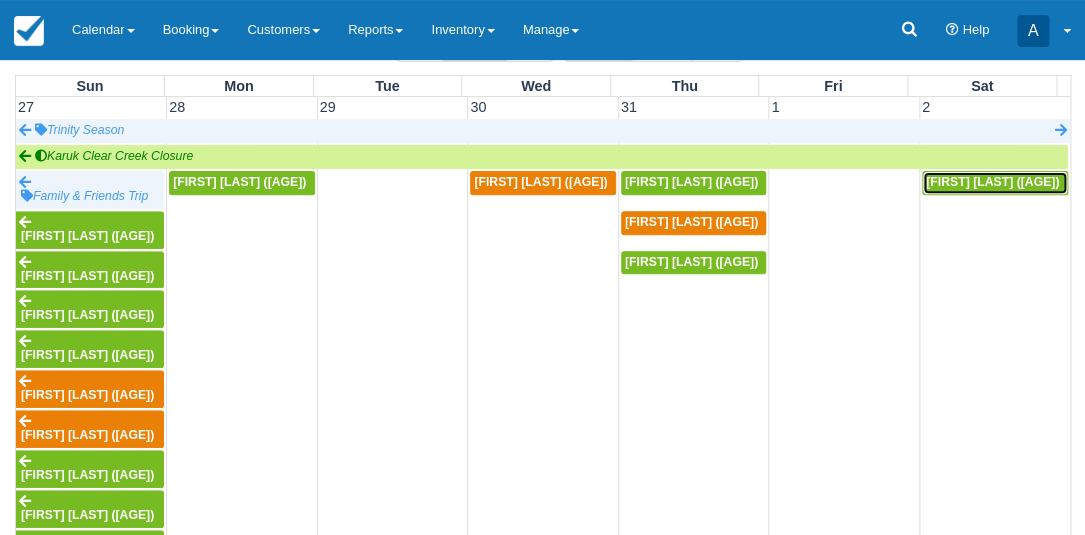 click on "Leslie Damschroder (33)" at bounding box center [992, 182] 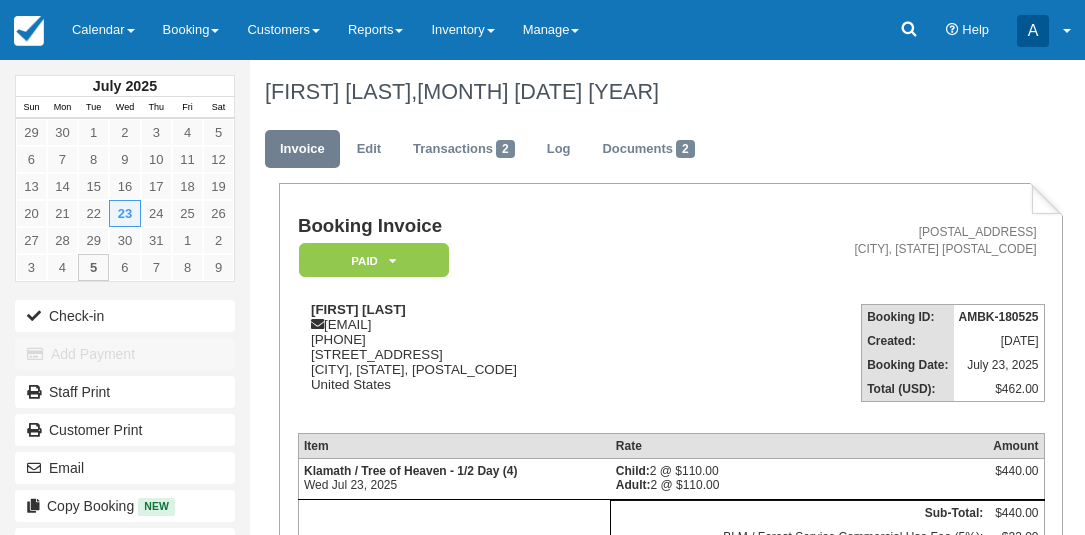 scroll, scrollTop: 0, scrollLeft: 0, axis: both 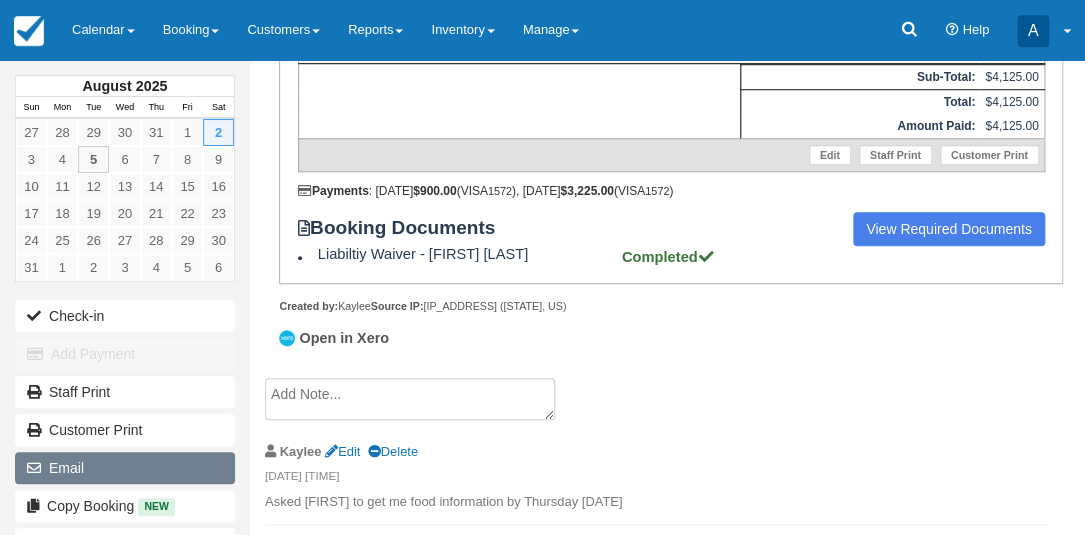 click on "Email" at bounding box center (125, 468) 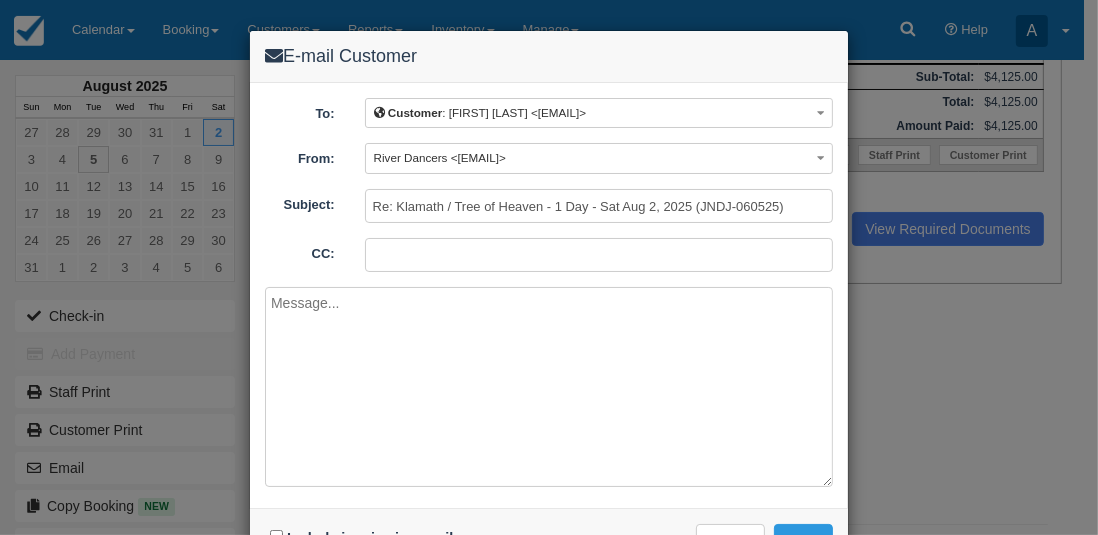 scroll, scrollTop: 68, scrollLeft: 0, axis: vertical 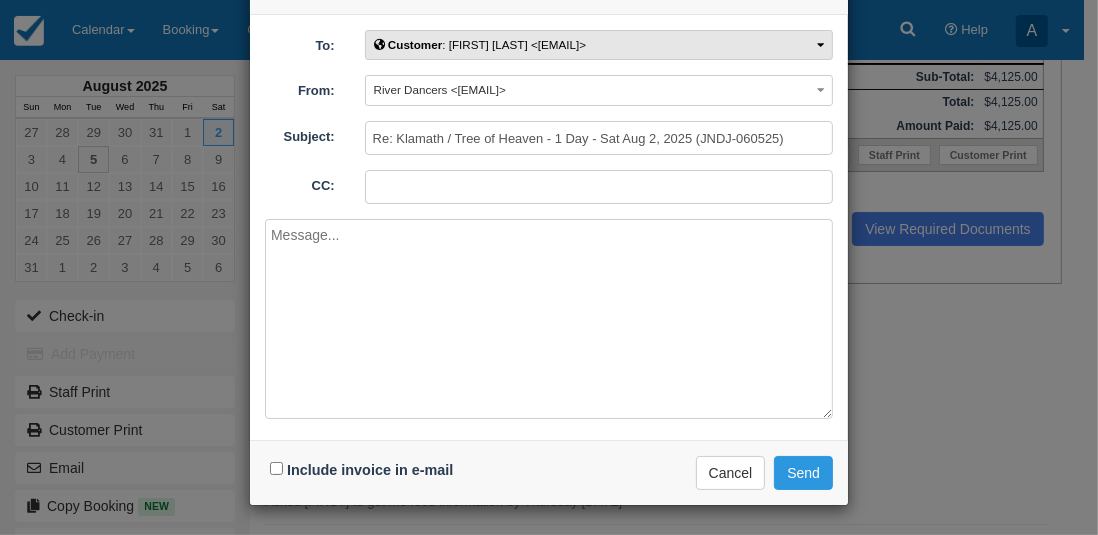click on "Customer : [FIRST] [LAST] <[EMAIL]>" at bounding box center (480, 44) 